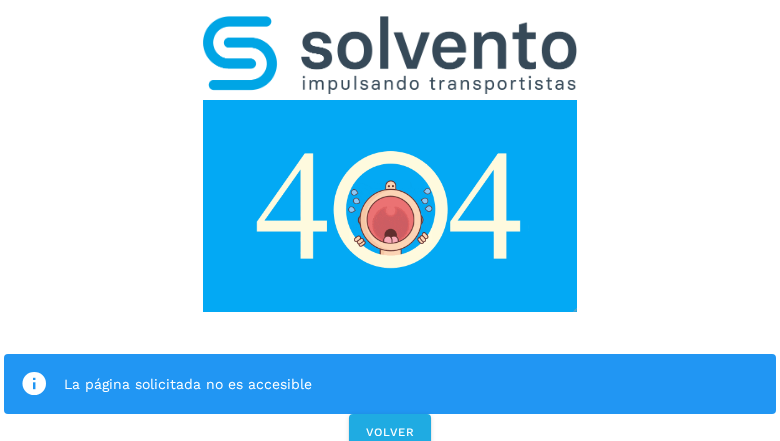scroll, scrollTop: 0, scrollLeft: 0, axis: both 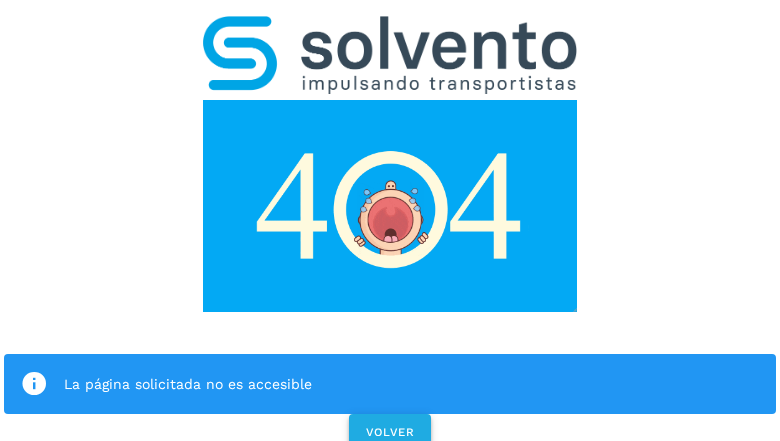 click on "VOLVER" 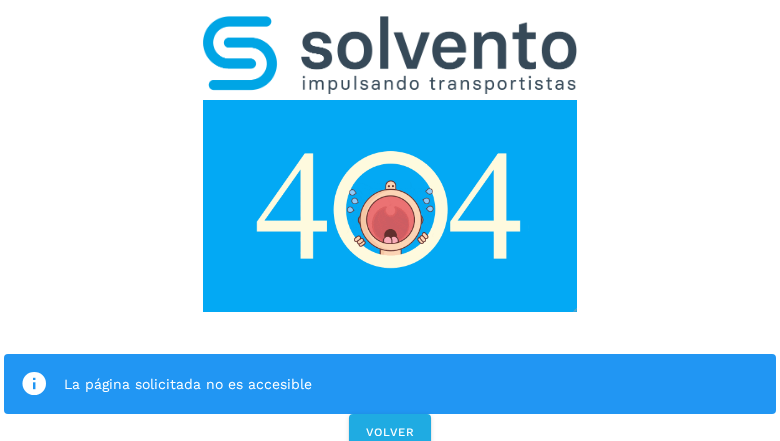 click on "La página solicitada no es accesible  VOLVER" at bounding box center [390, 227] 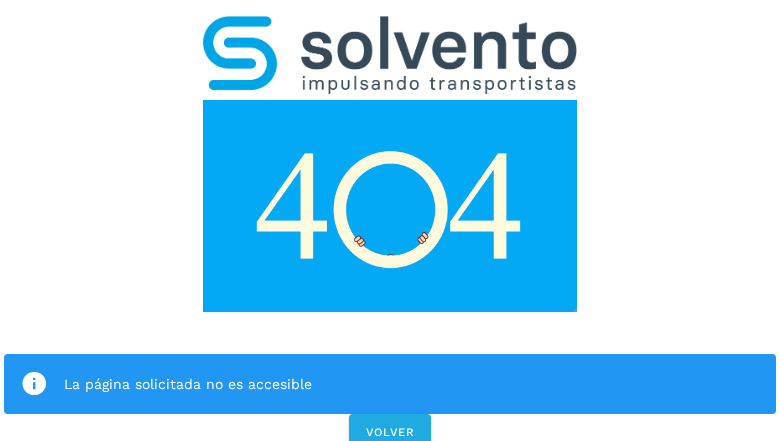 click on "La página solicitada no es accesible  VOLVER" at bounding box center [390, 227] 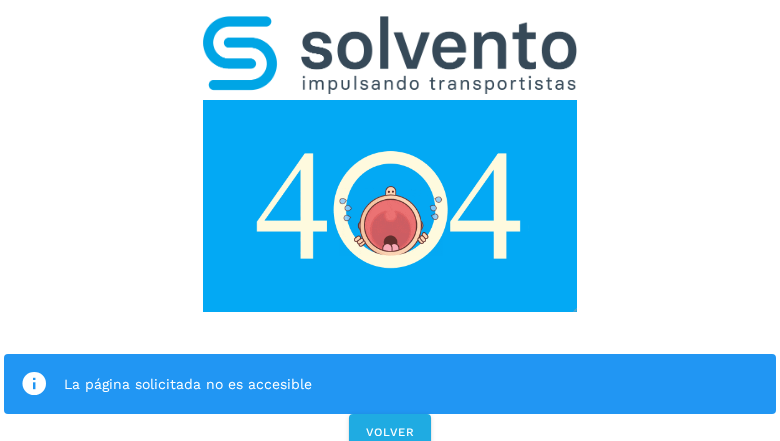 click on "La página solicitada no es accesible  VOLVER" at bounding box center (390, 227) 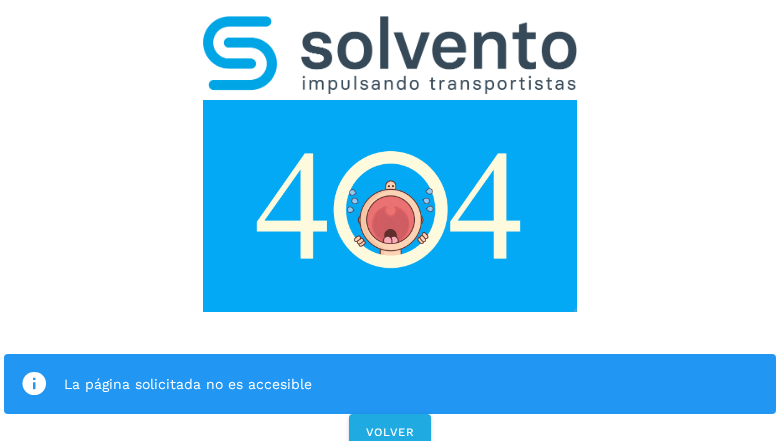 click on "La página solicitada no es accesible  VOLVER" at bounding box center [390, 227] 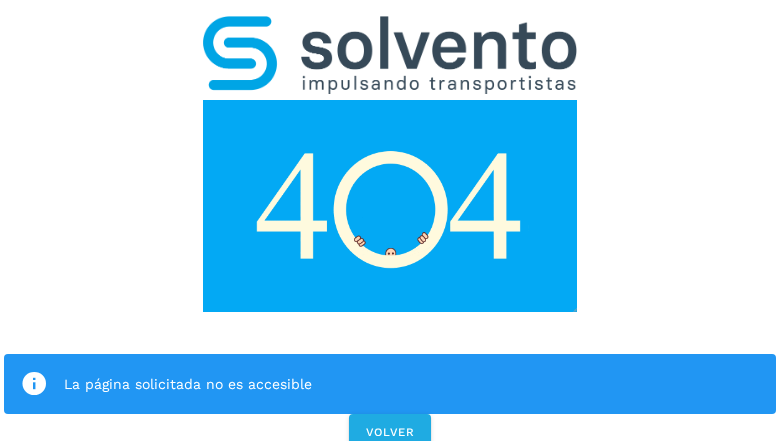click on "La página solicitada no es accesible  VOLVER" at bounding box center (390, 227) 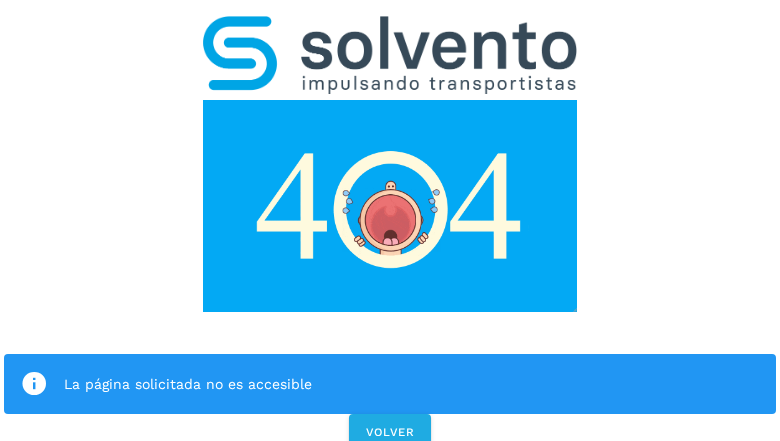 click on "La página solicitada no es accesible" at bounding box center [390, 384] 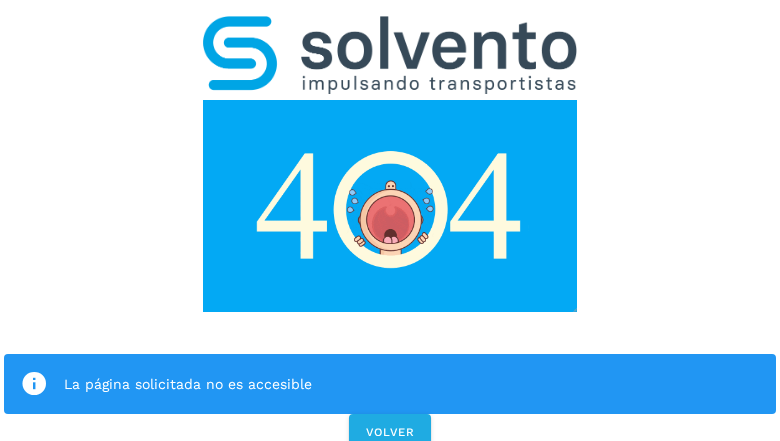 click at bounding box center (390, 206) 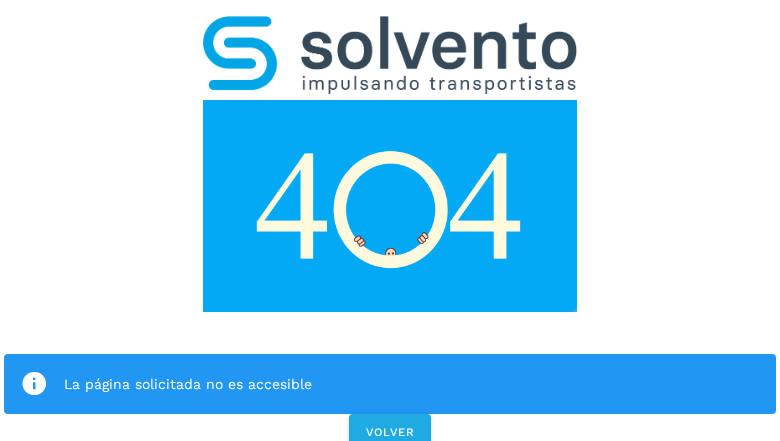 click at bounding box center (390, 206) 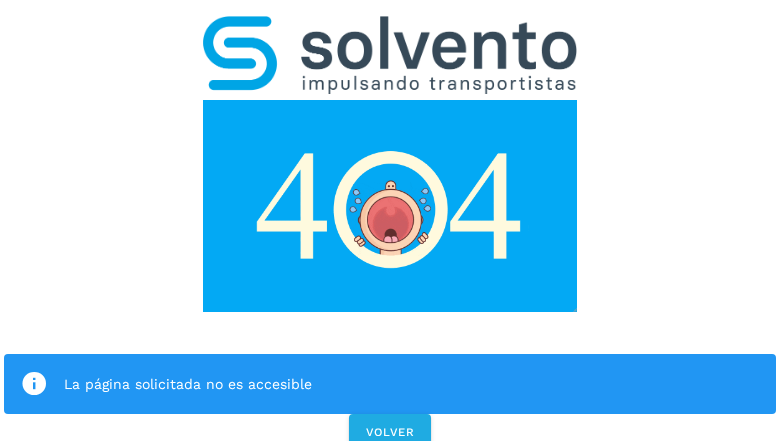 click at bounding box center [390, 55] 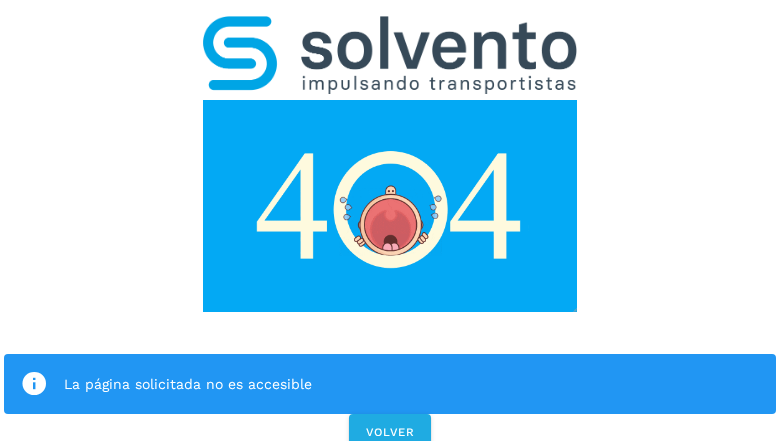 click at bounding box center (390, 206) 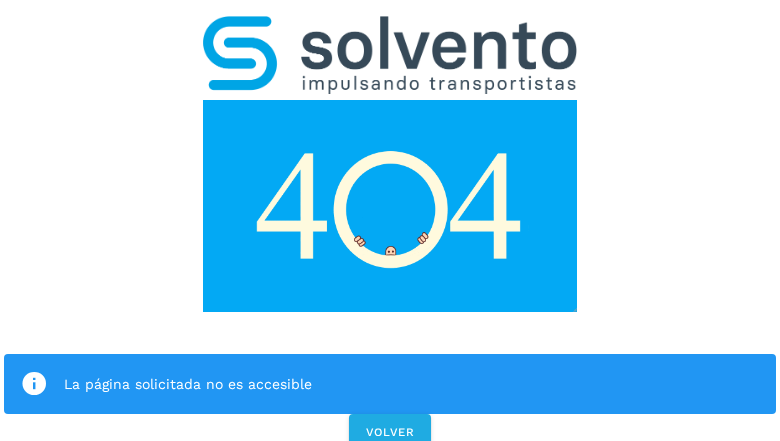 click on "La página solicitada no es accesible" 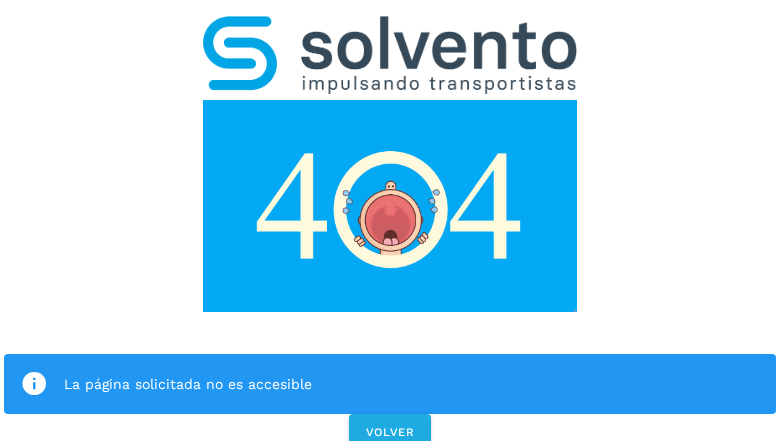 click on "La página solicitada no es accesible" 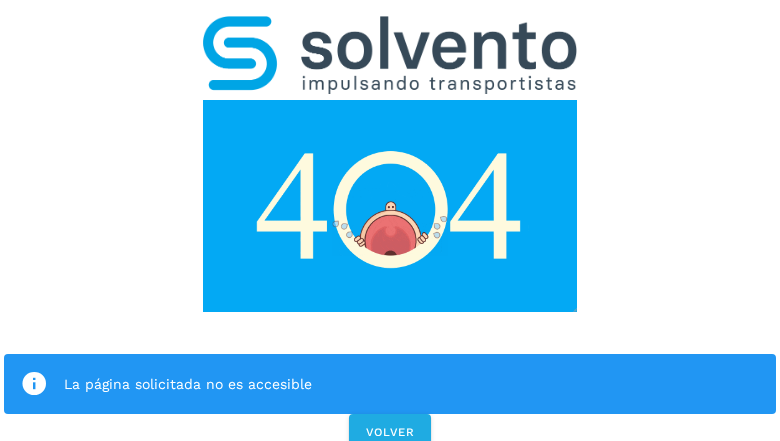click at bounding box center [34, 384] 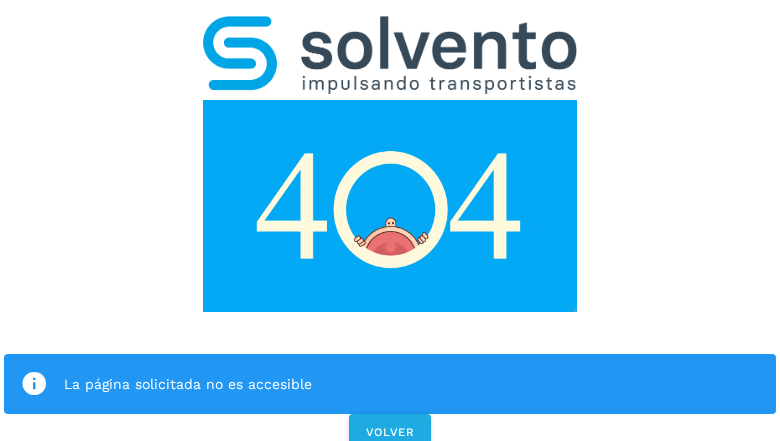 click on "La página solicitada no es accesible" 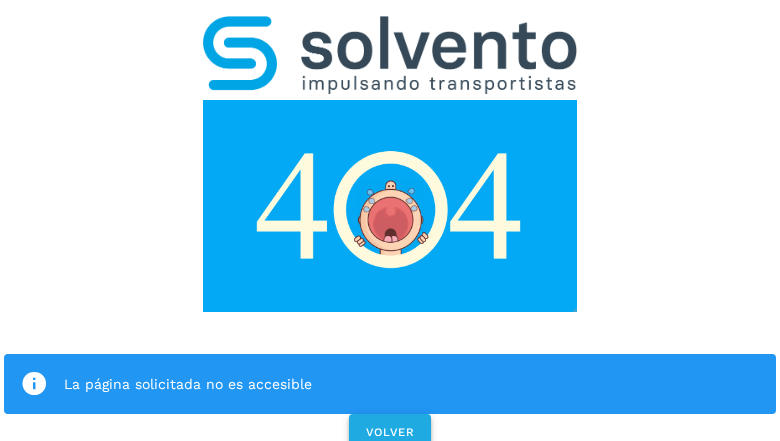 click on "VOLVER" 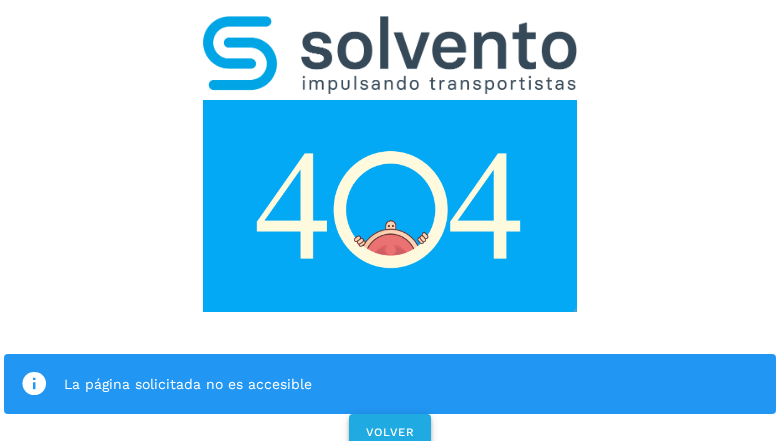 click on "VOLVER" 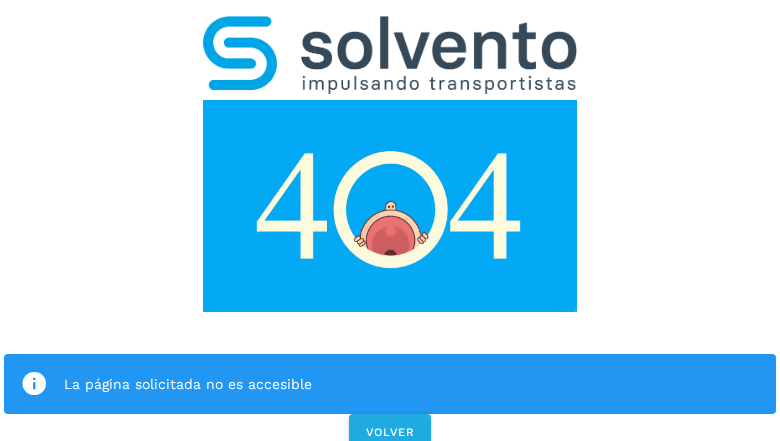 click on "La página solicitada no es accesible  VOLVER" at bounding box center [390, 227] 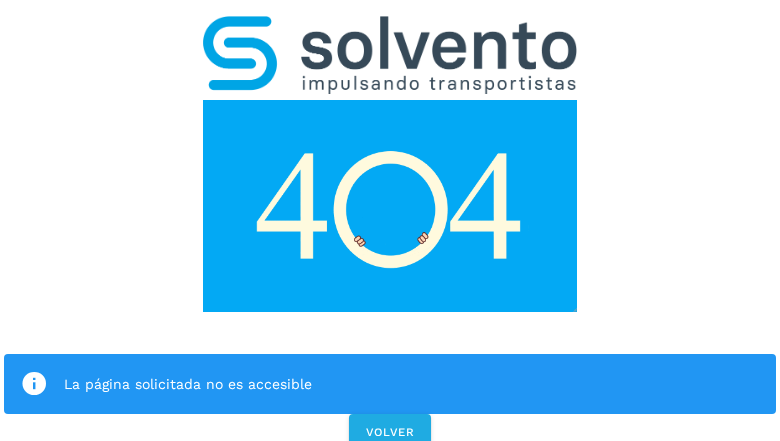 click on "La página solicitada no es accesible  VOLVER" at bounding box center (390, 227) 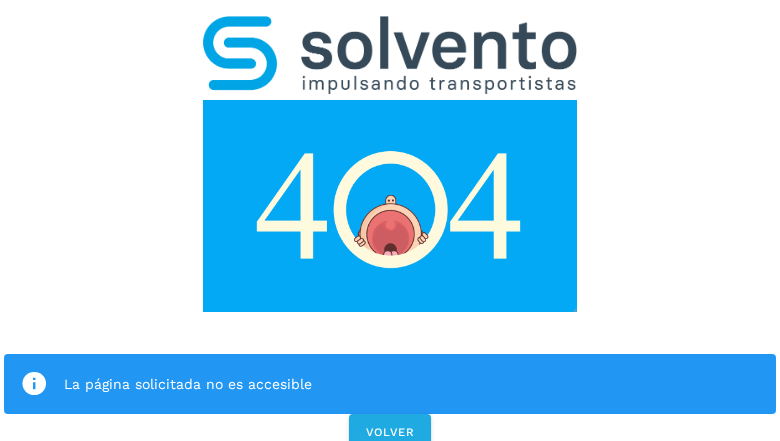 click on "La página solicitada no es accesible  VOLVER" at bounding box center (390, 227) 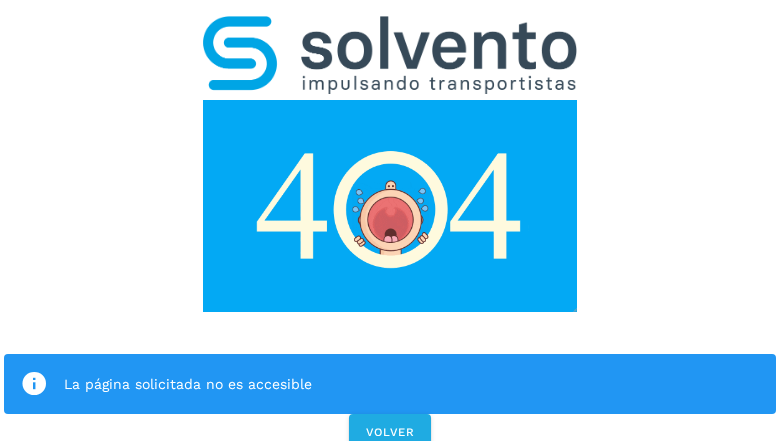 click on "La página solicitada no es accesible  VOLVER" at bounding box center (390, 227) 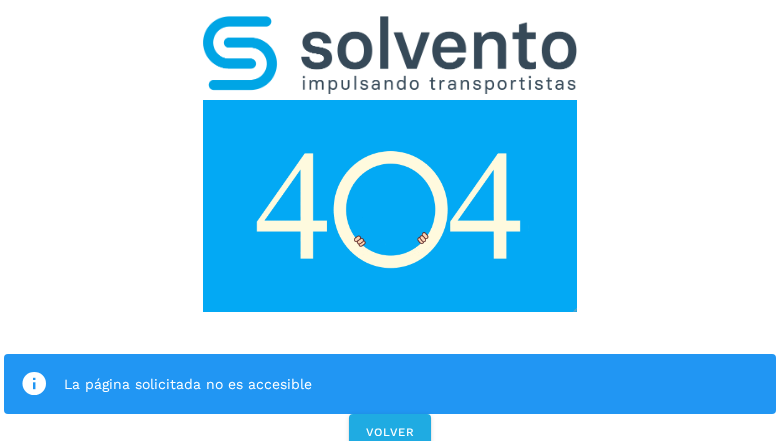 click on "La página solicitada no es accesible  VOLVER" at bounding box center (390, 227) 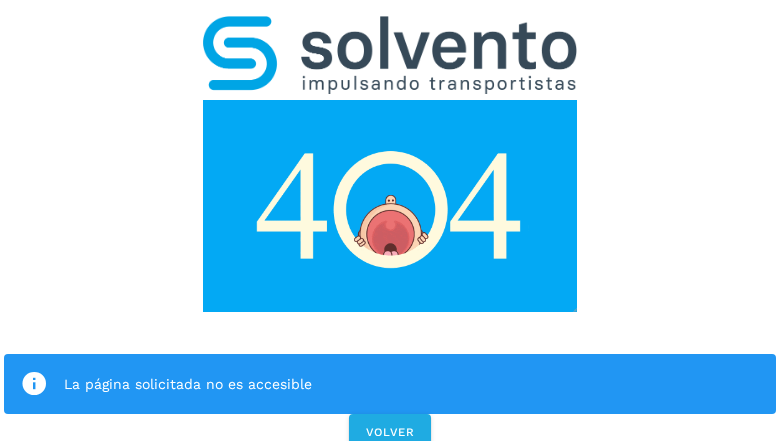 click on "La página solicitada no es accesible" at bounding box center (390, 384) 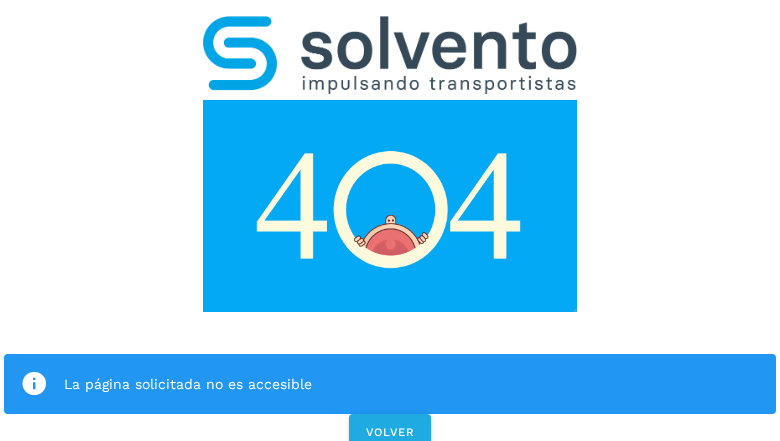 click at bounding box center (390, 206) 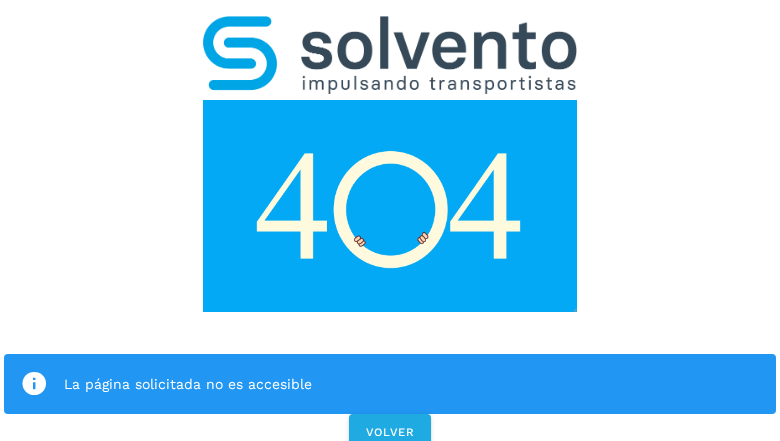 click at bounding box center [390, 206] 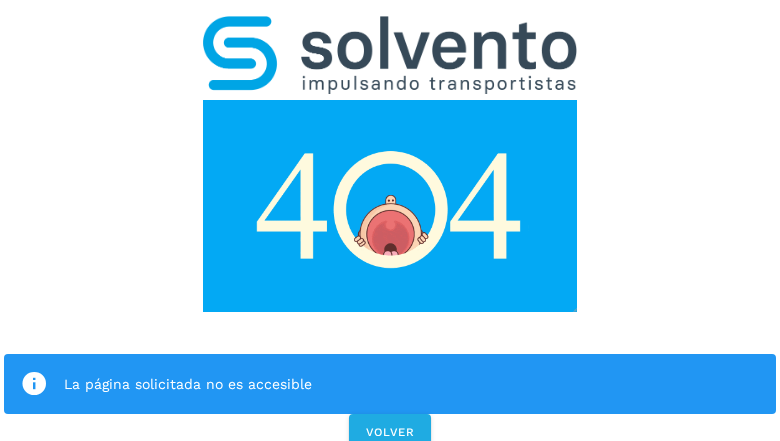 click at bounding box center [390, 55] 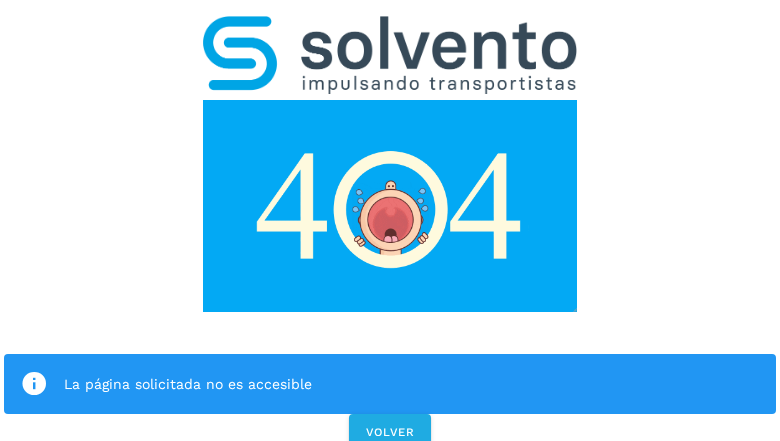 click at bounding box center [390, 206] 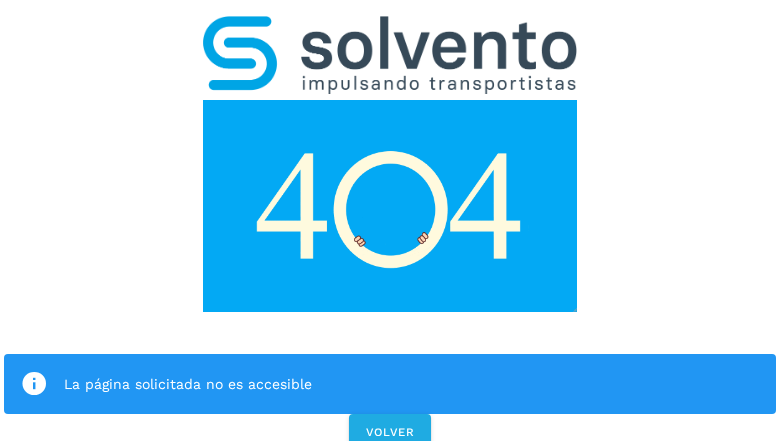 click on "La página solicitada no es accesible" 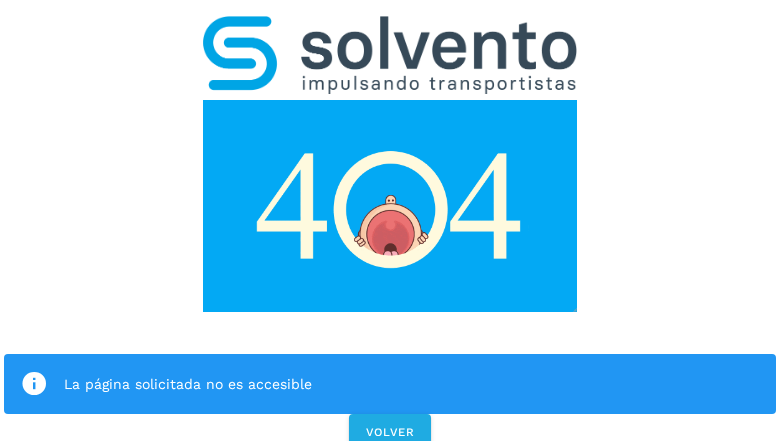click on "La página solicitada no es accesible" 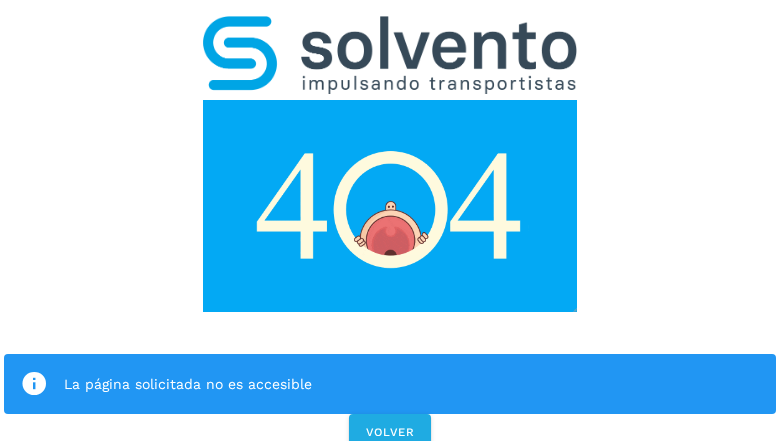 click at bounding box center [34, 384] 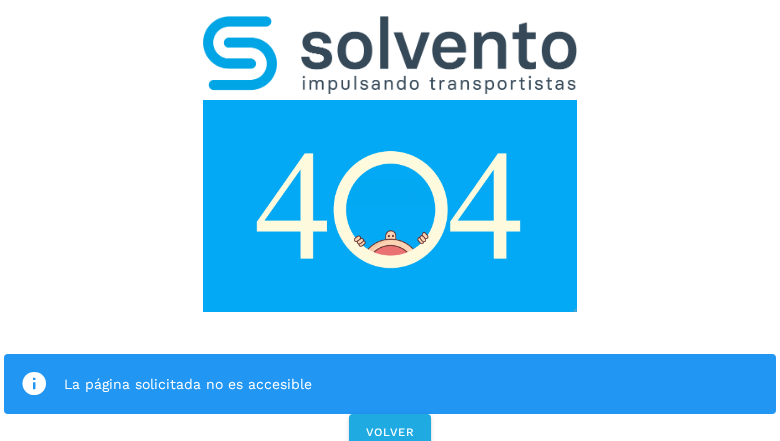 click on "La página solicitada no es accesible" 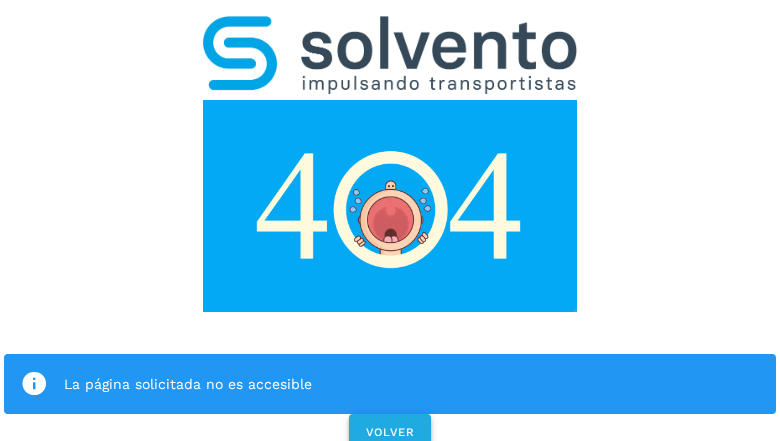 click on "VOLVER" 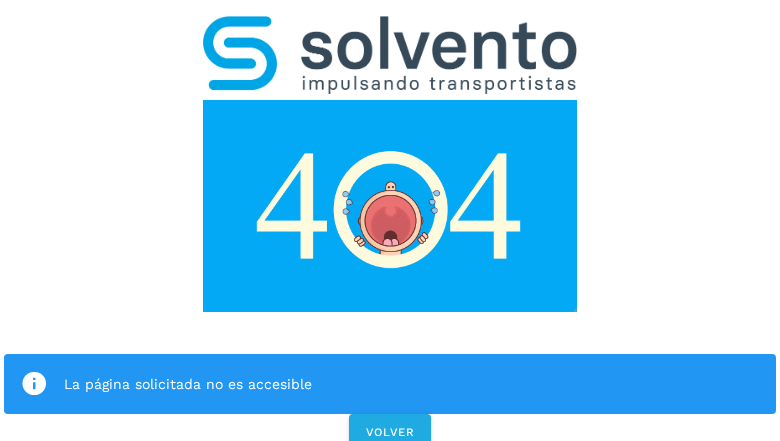 scroll, scrollTop: 0, scrollLeft: 0, axis: both 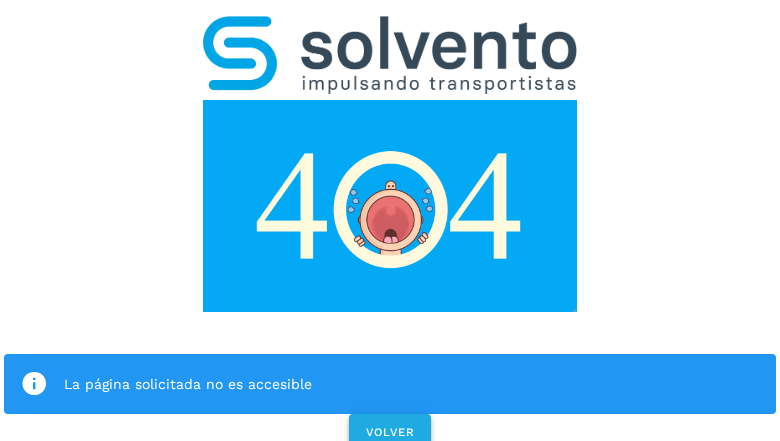 click on "VOLVER" 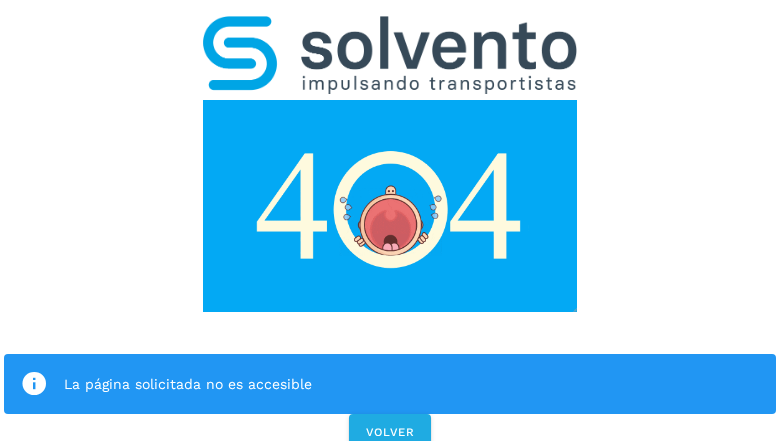 click on "La página solicitada no es accesible  VOLVER" at bounding box center [390, 227] 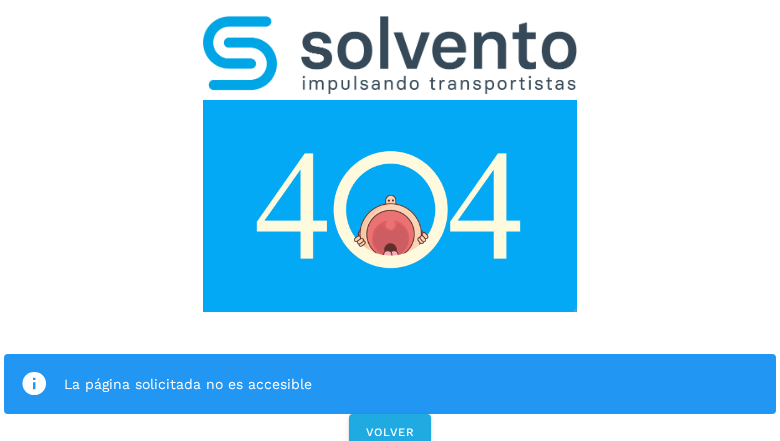 click on "La página solicitada no es accesible  VOLVER" at bounding box center [390, 227] 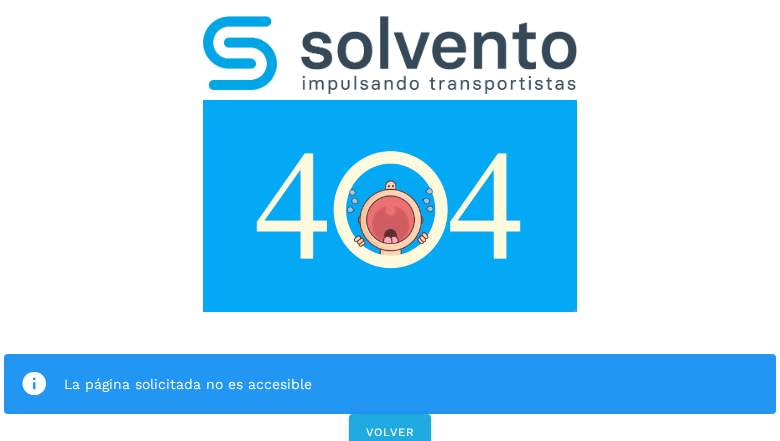 click on "La página solicitada no es accesible  VOLVER" at bounding box center [390, 227] 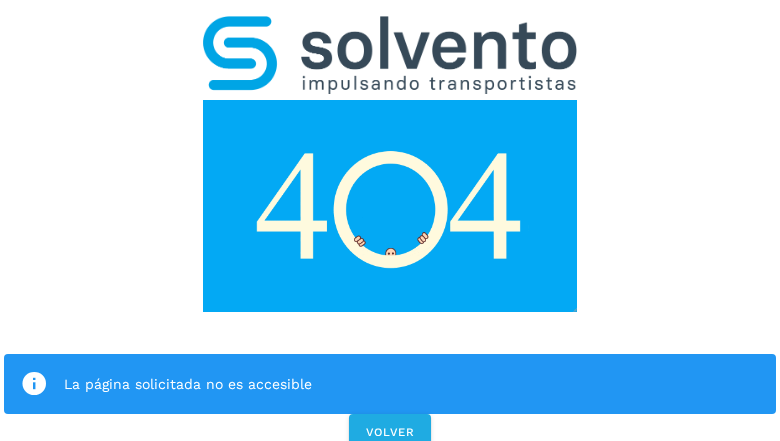click on "La página solicitada no es accesible  VOLVER" at bounding box center (390, 227) 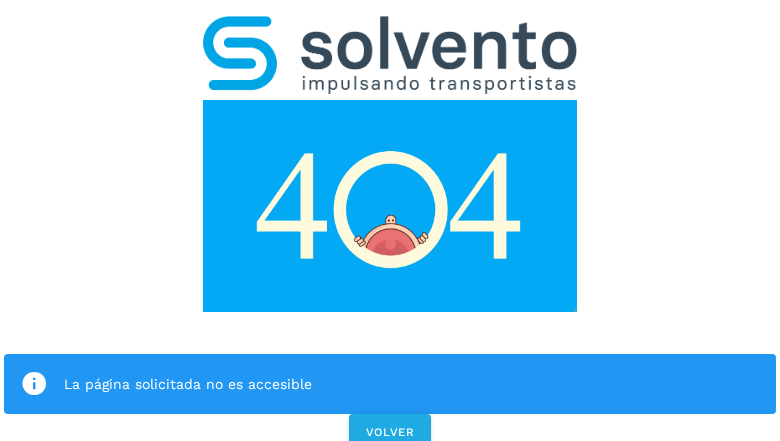 click on "La página solicitada no es accesible  VOLVER" at bounding box center (390, 227) 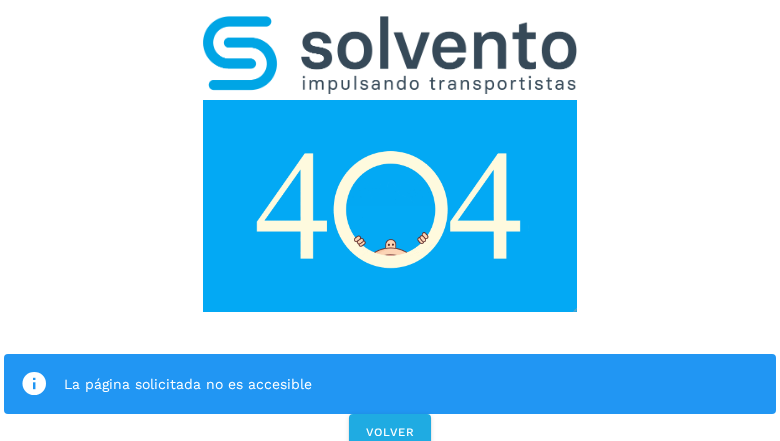 click on "La página solicitada no es accesible" at bounding box center (390, 384) 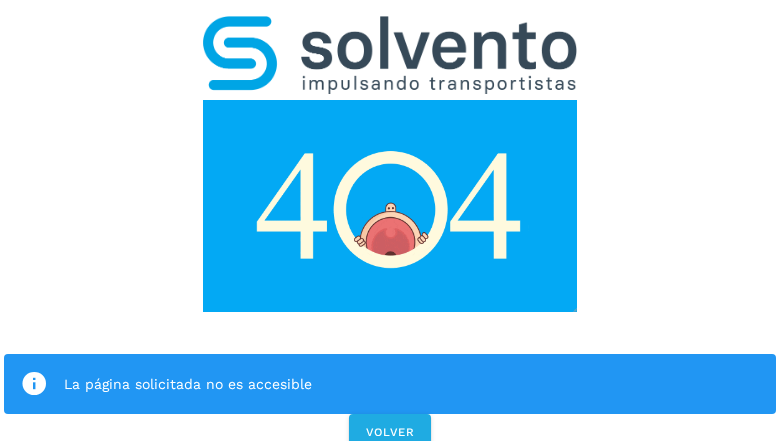 click at bounding box center (390, 206) 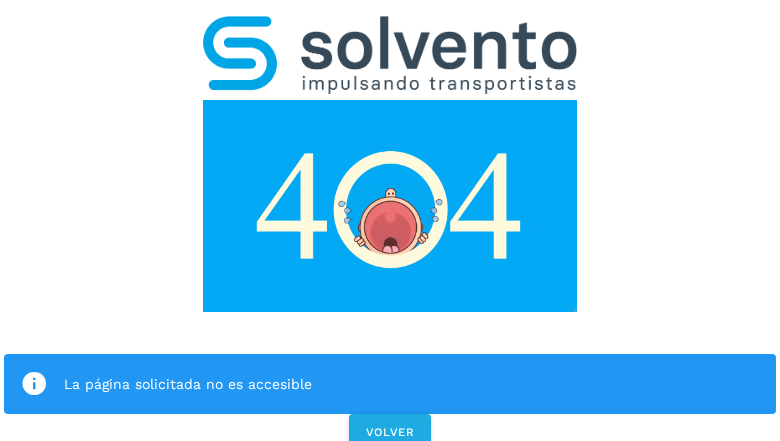 click at bounding box center [390, 206] 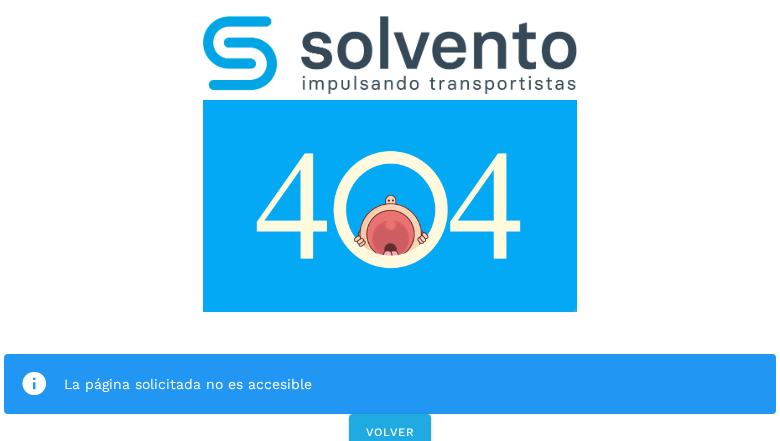 click at bounding box center (390, 55) 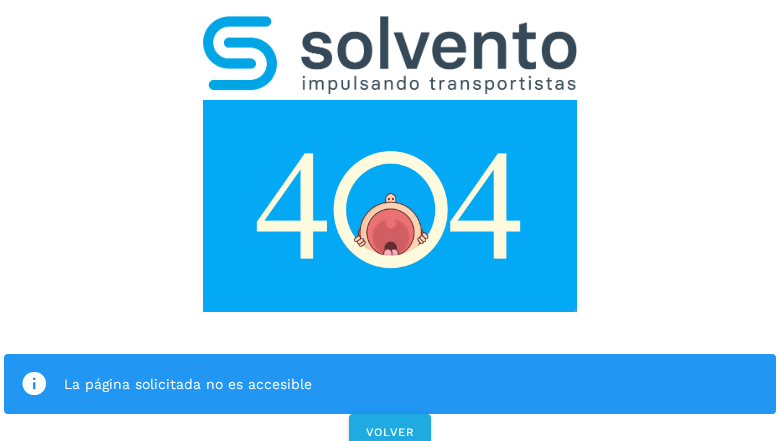 click at bounding box center [390, 206] 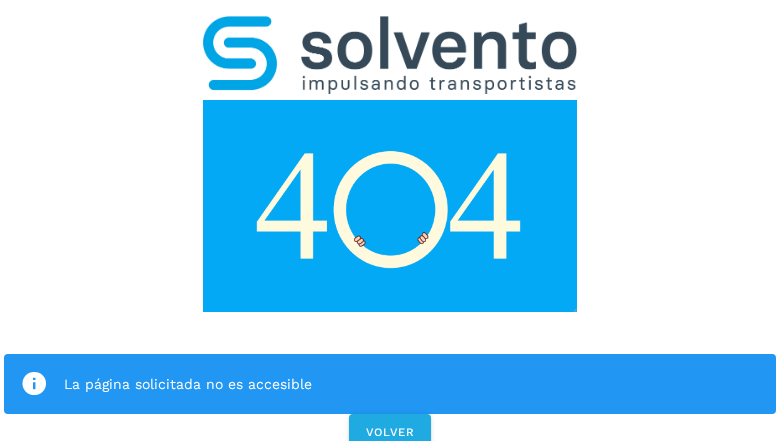 click on "La página solicitada no es accesible" 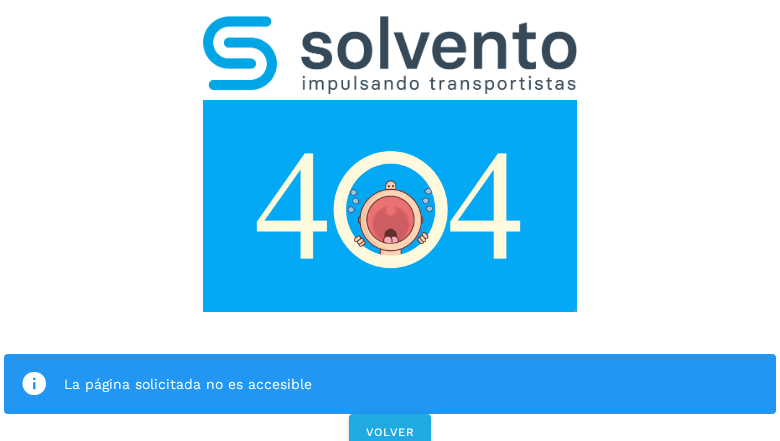 click on "La página solicitada no es accesible" 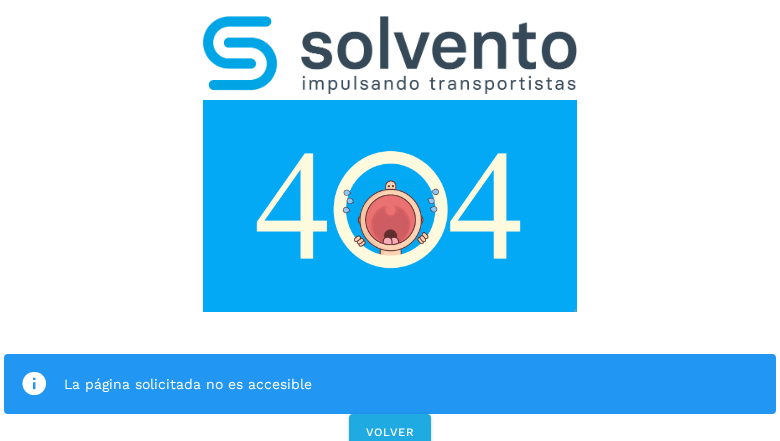 click at bounding box center (34, 384) 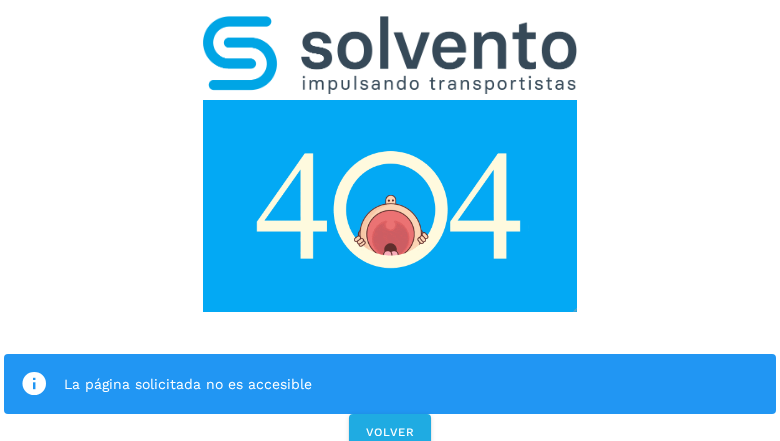 click on "La página solicitada no es accesible" 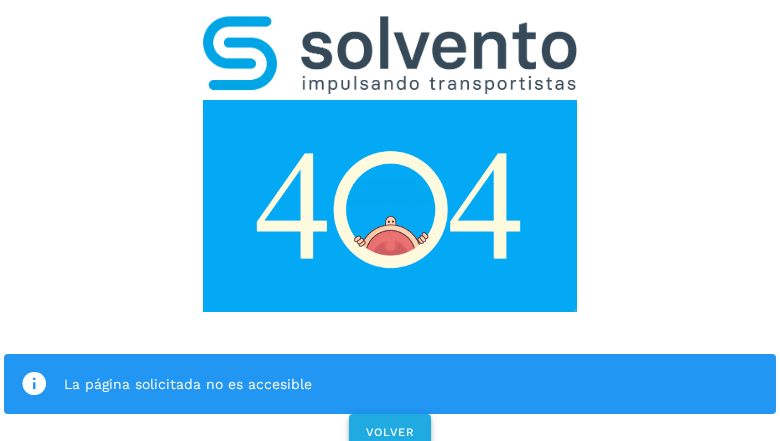 click on "VOLVER" 